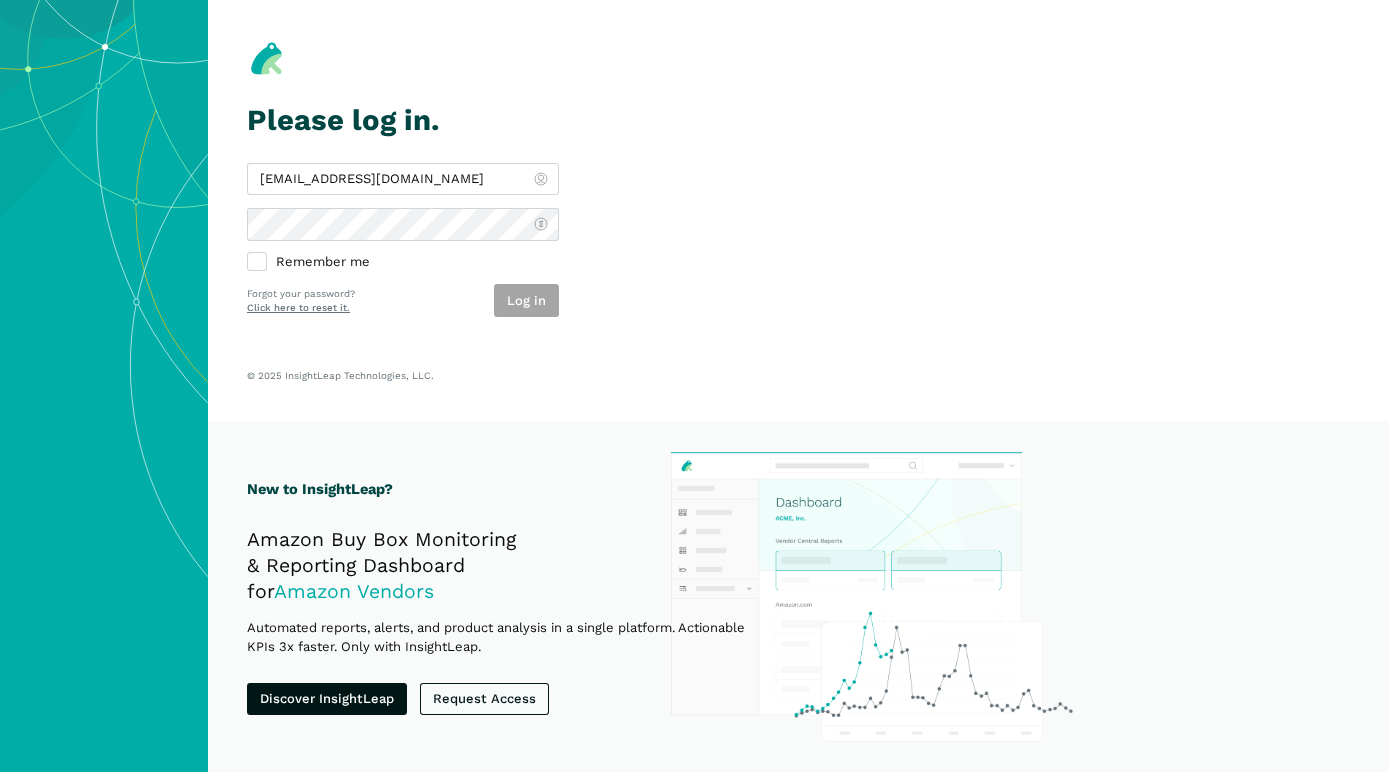 scroll, scrollTop: 0, scrollLeft: 0, axis: both 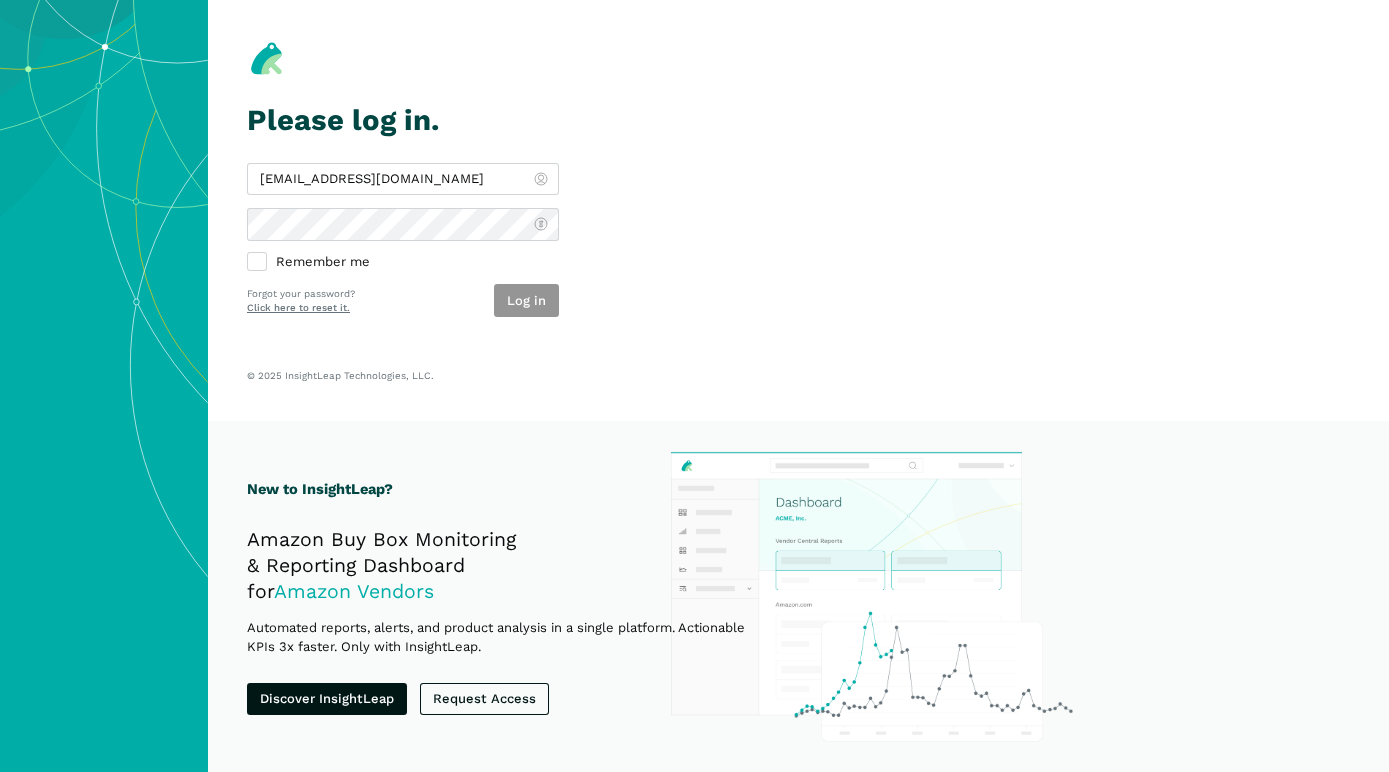 type on "[EMAIL_ADDRESS][DOMAIN_NAME]" 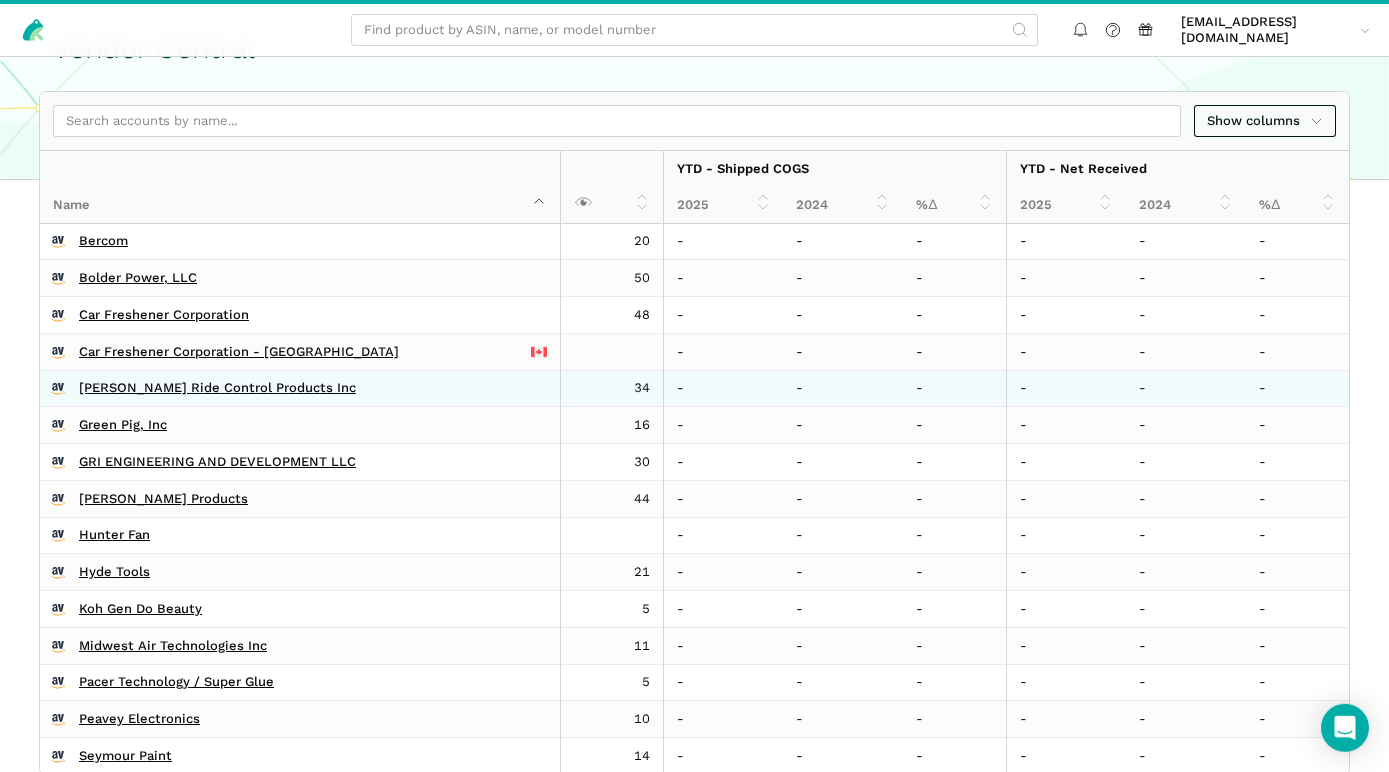scroll, scrollTop: 108, scrollLeft: 0, axis: vertical 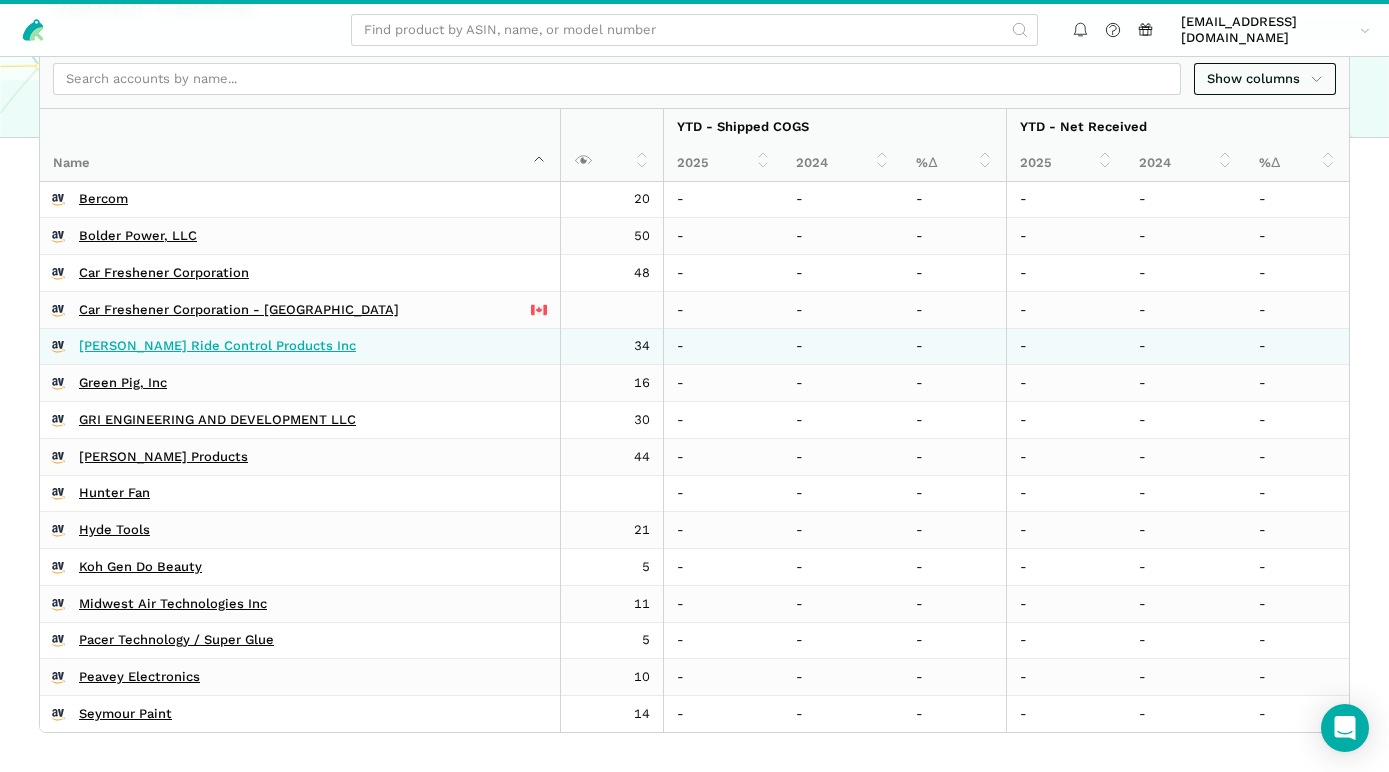 click on "[PERSON_NAME] Ride Control Products Inc" at bounding box center (217, 346) 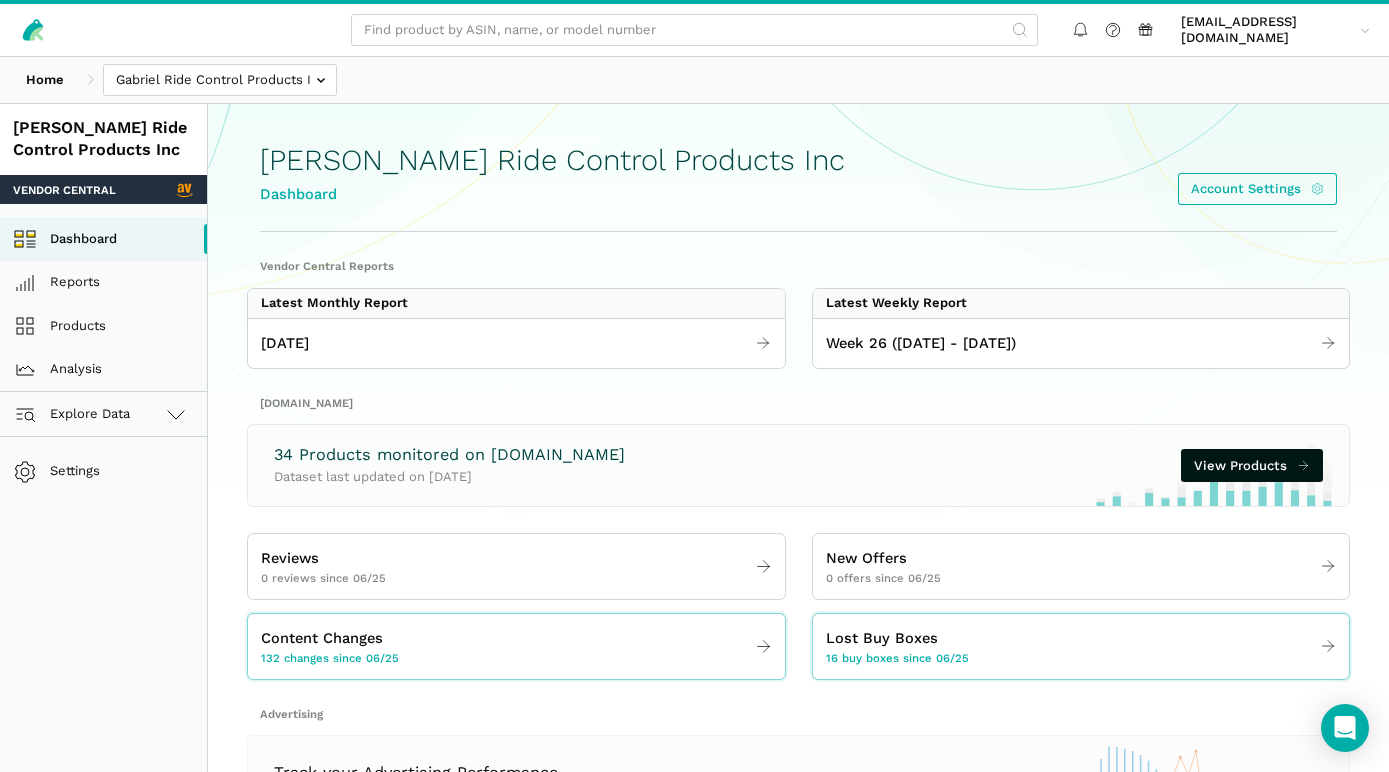 scroll, scrollTop: 0, scrollLeft: 0, axis: both 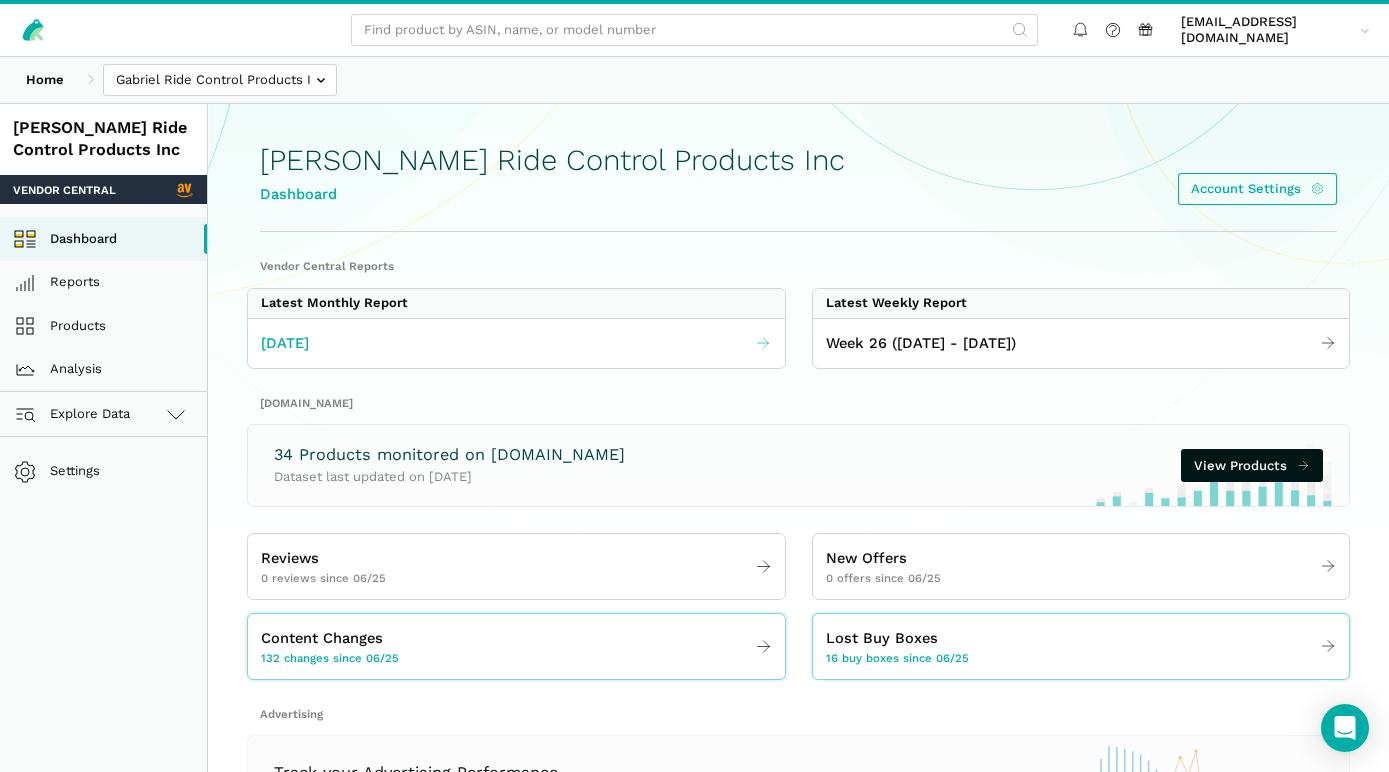 click on "[DATE]" at bounding box center [285, 343] 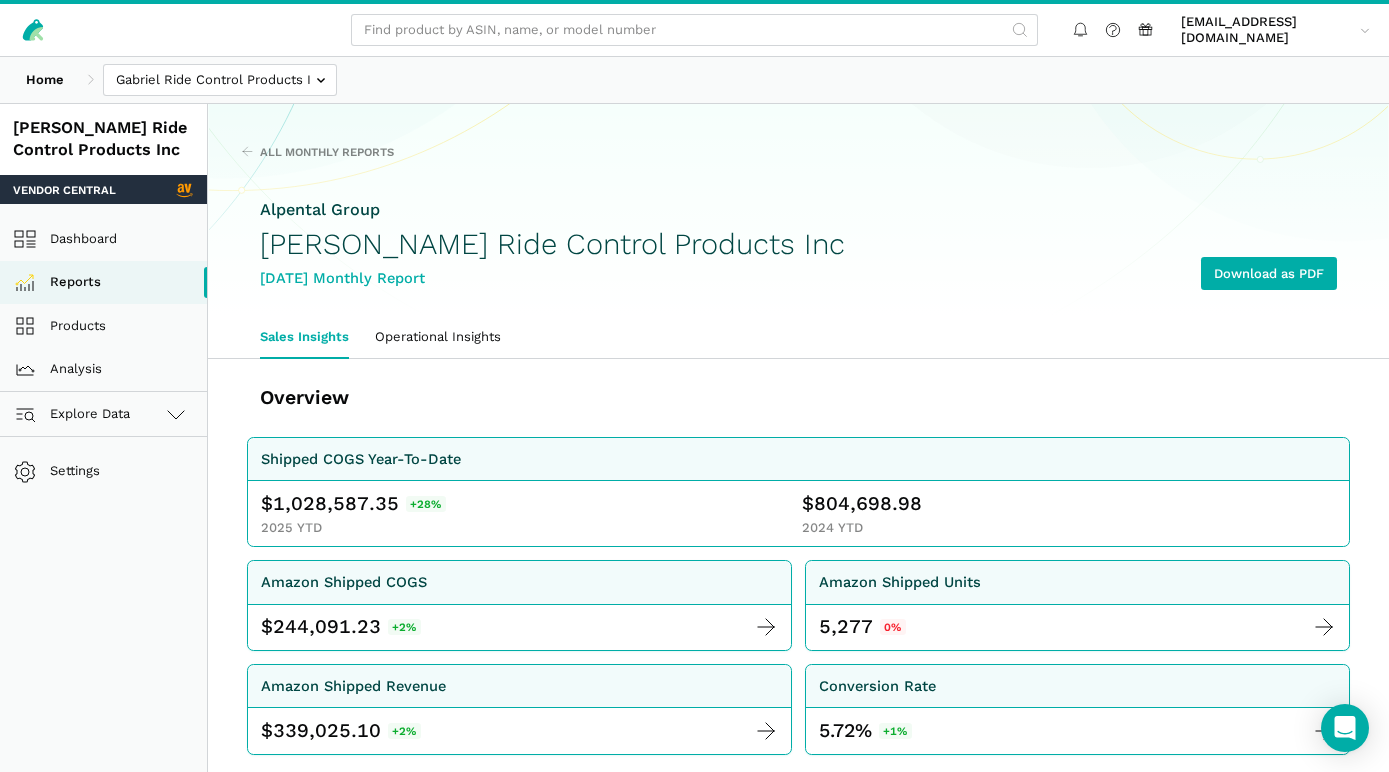scroll, scrollTop: 0, scrollLeft: 0, axis: both 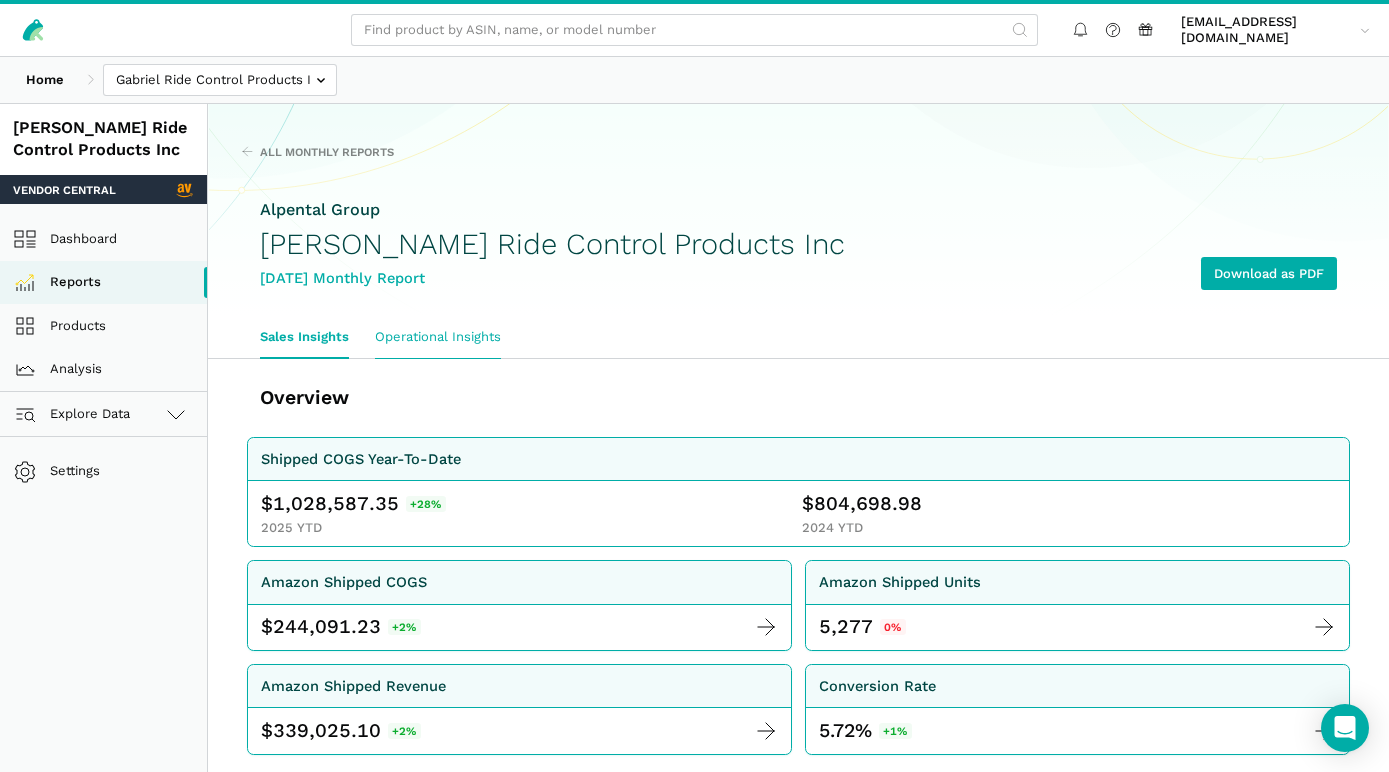 click on "Operational Insights" at bounding box center [438, 337] 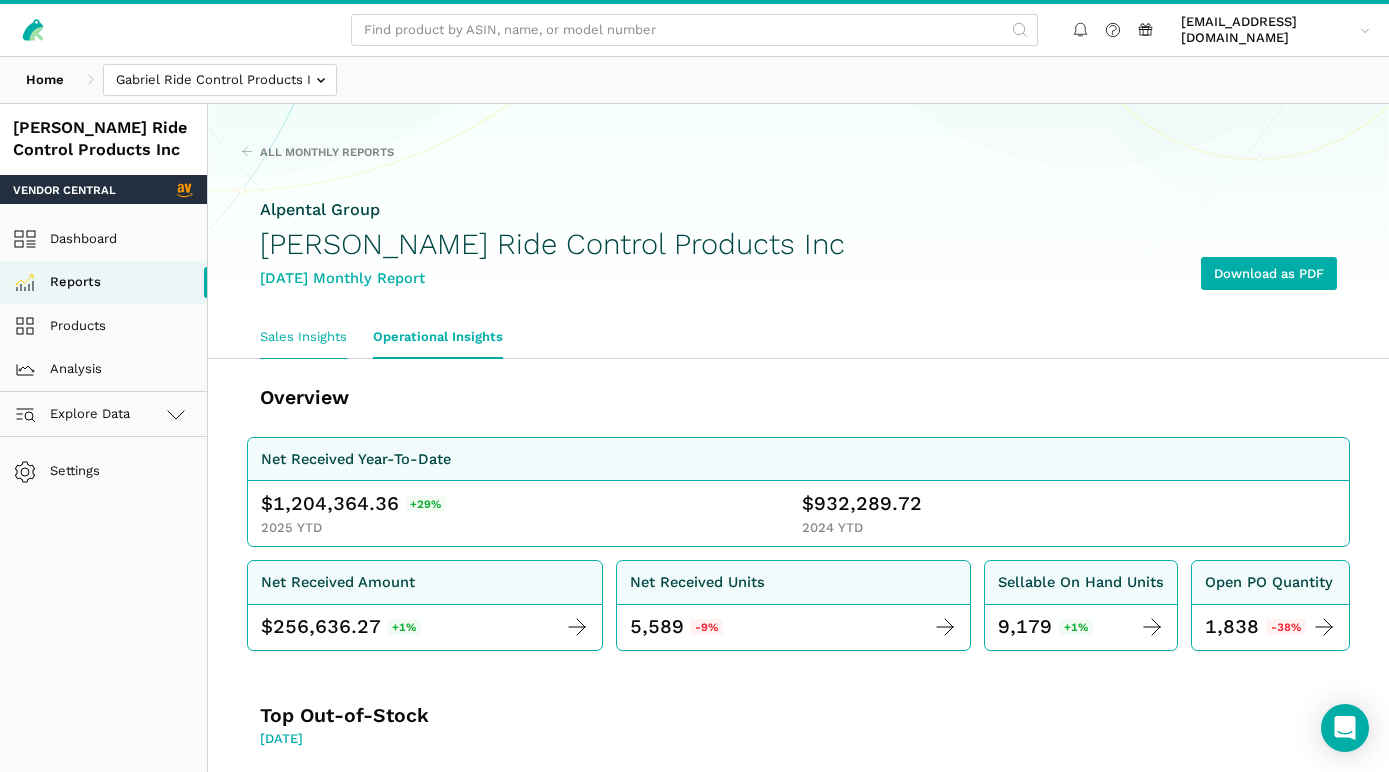 click on "Sales Insights" at bounding box center (303, 337) 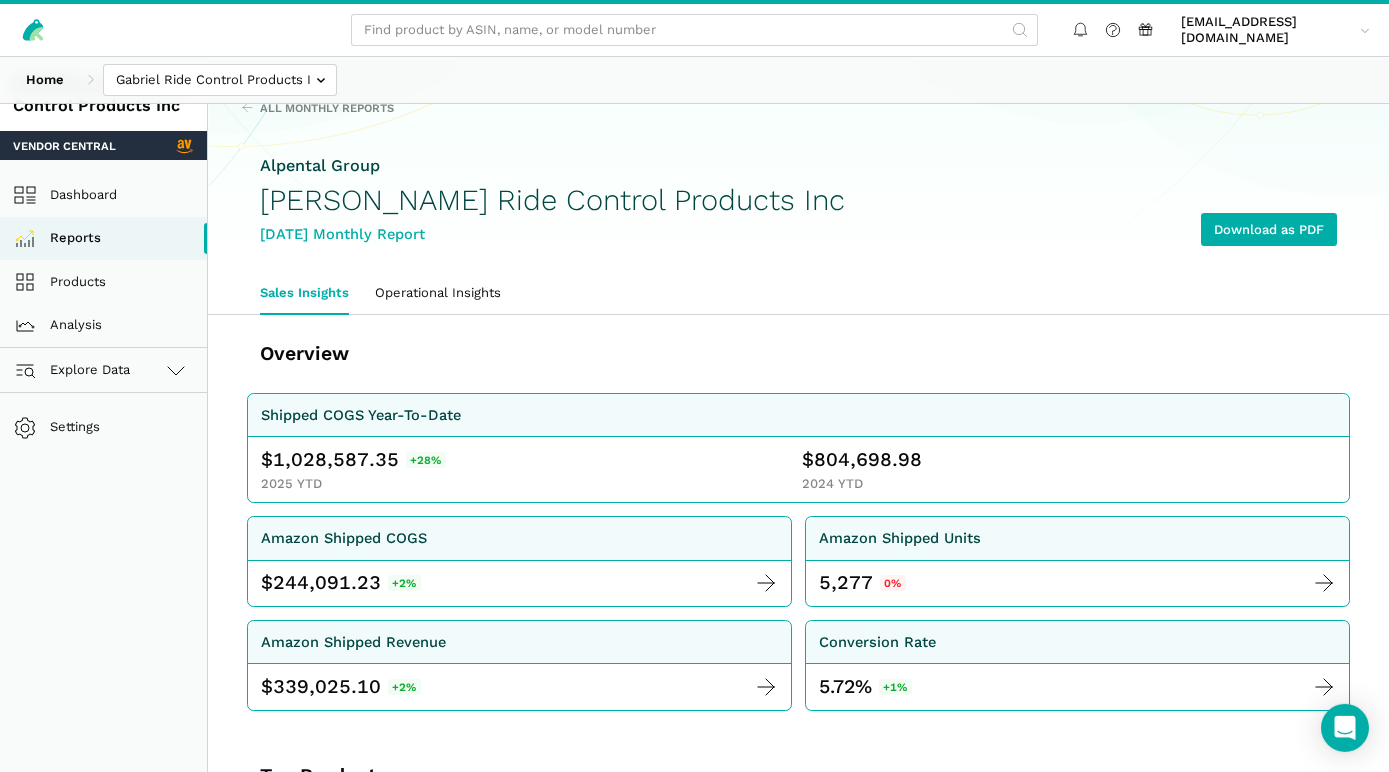 scroll, scrollTop: 108, scrollLeft: 0, axis: vertical 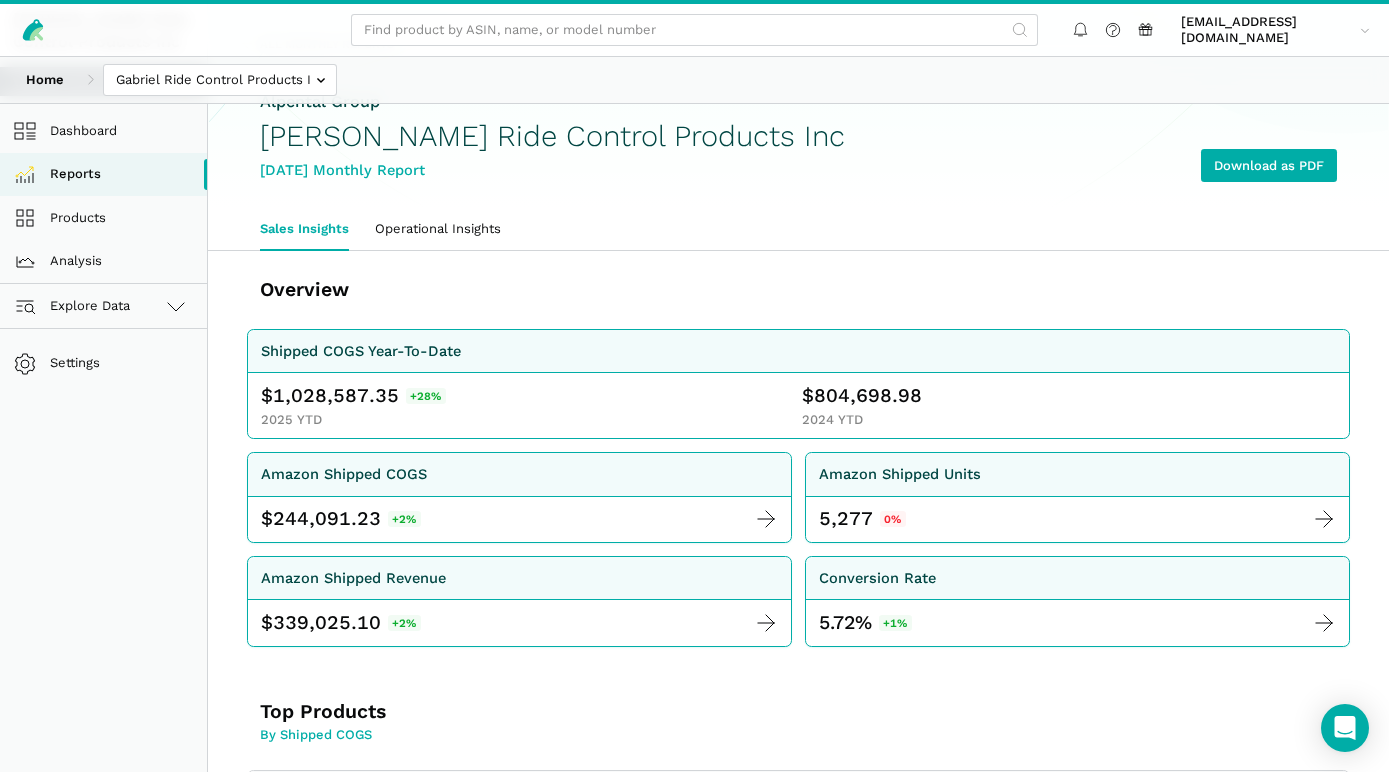 click on "Overview
Shipped COGS Year-To-Date
$
1,028,587.35
+28%
2025 YTD
$
804,698.98
2024 YTD
Amazon Shipped COGS
$
244,091.23
+2%
Amazon Shipped Units
5,277
0%
Amazon Shipped Revenue
$
339,025.10
+2%" at bounding box center (798, 2141) 